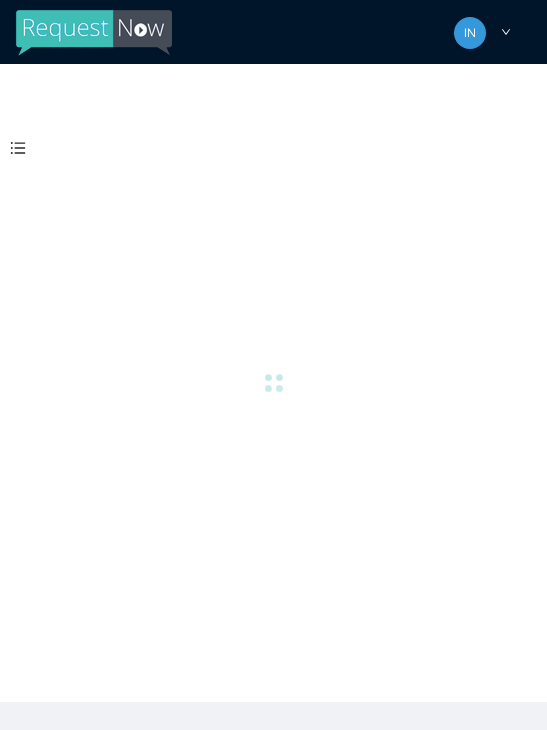 scroll, scrollTop: 0, scrollLeft: 1, axis: horizontal 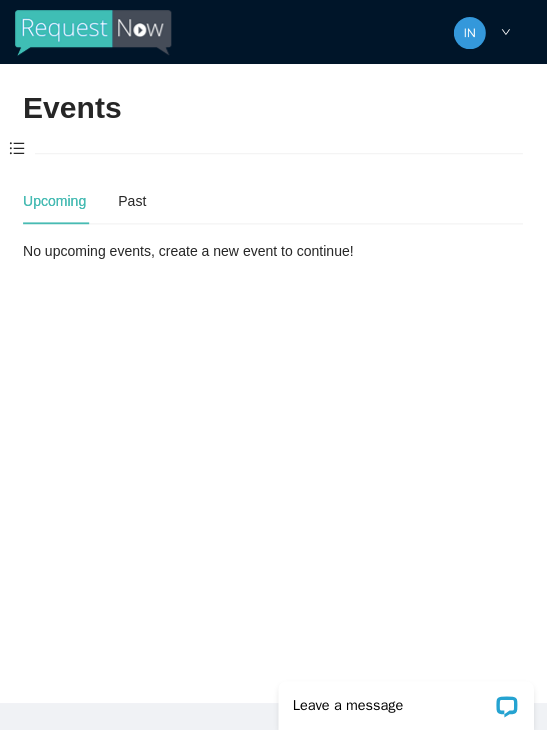 click at bounding box center [18, 149] 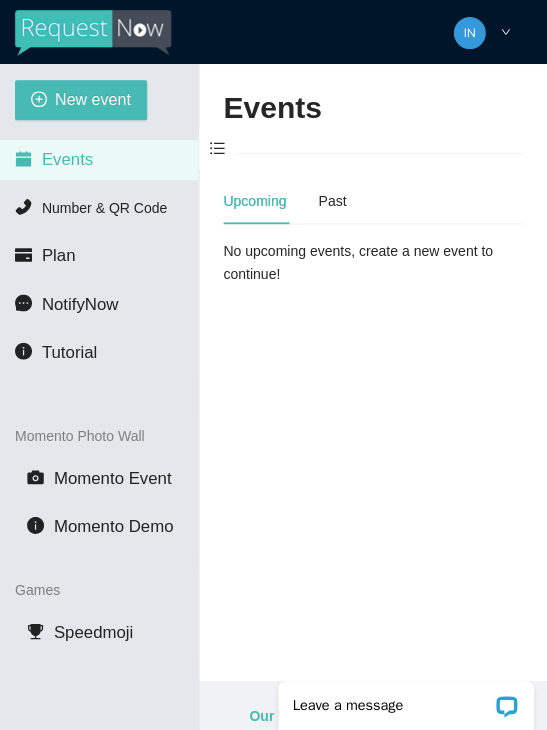 click on "New event" at bounding box center (82, 100) 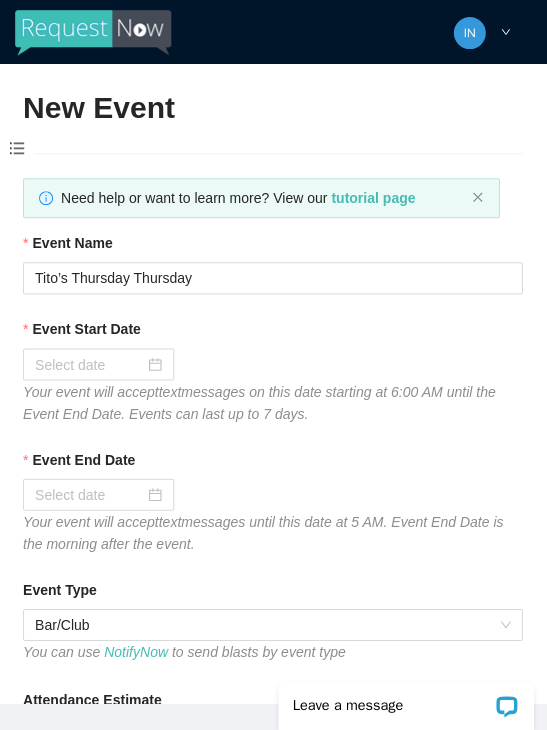 scroll, scrollTop: 0, scrollLeft: 0, axis: both 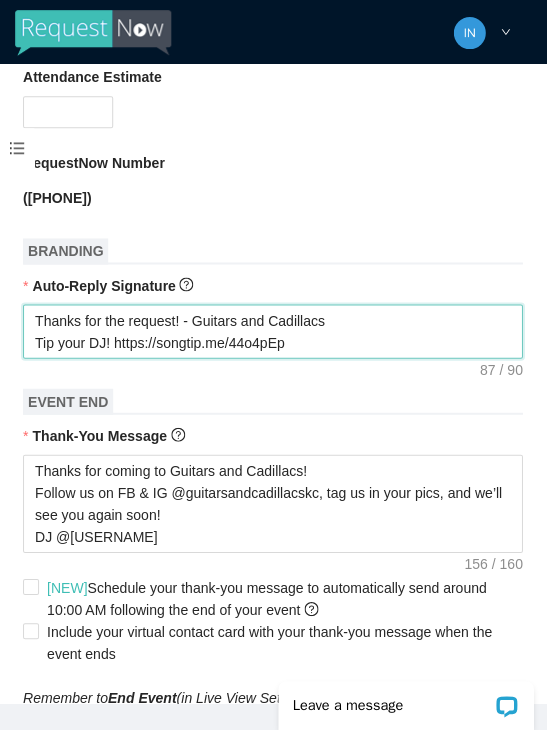 click on "Thanks for the request! - Guitars and Cadillacs
Tip your DJ! https://songtip.me/44o4pEp" at bounding box center [273, 331] 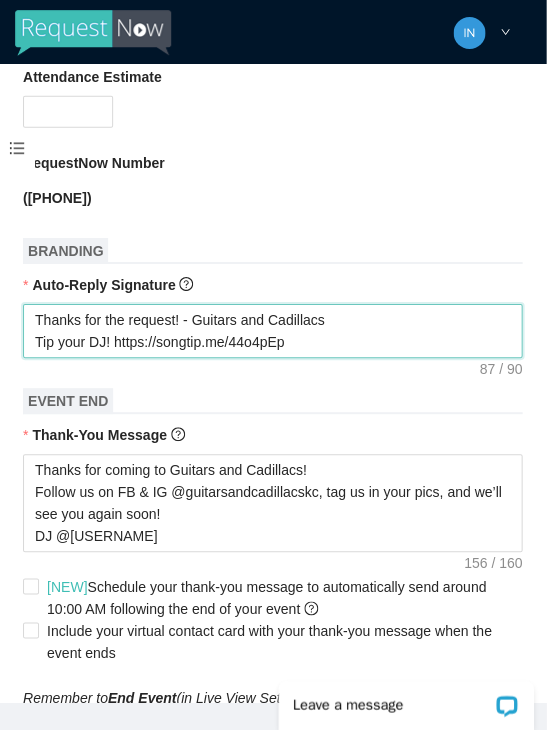 type on "Thanks for the request! - Guitars and Cadillacs
Tip your DJ! https://songtip.me/44o4pE" 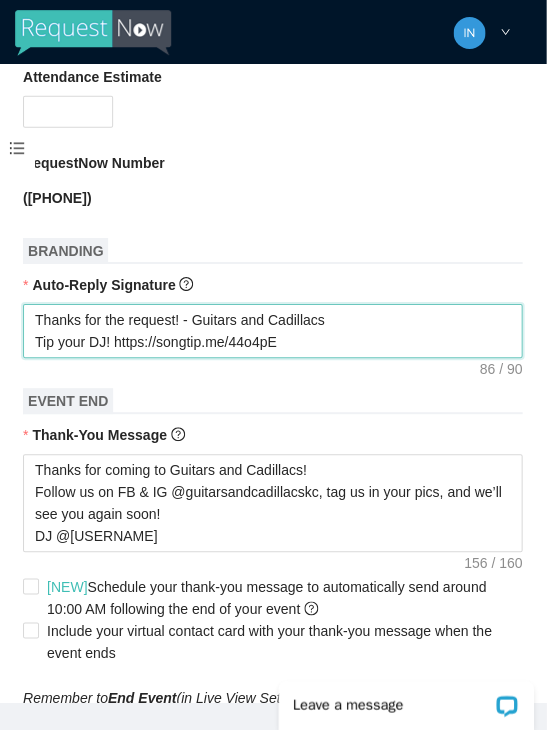 type on "Thanks for the request! - Guitars and Cadillacs
Tip your DJ! https://songtip.me/44o4p" 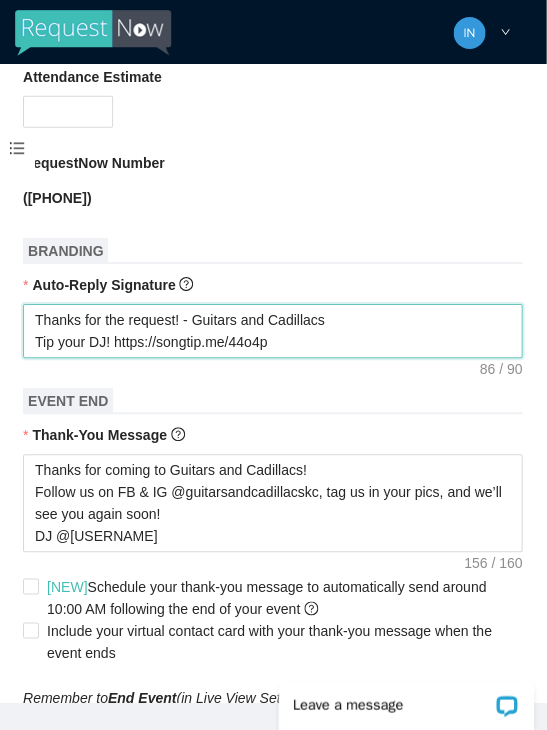 type on "Thanks for the request! - Guitars and Cadillacs
Tip your DJ! https://songtip.me/44o4" 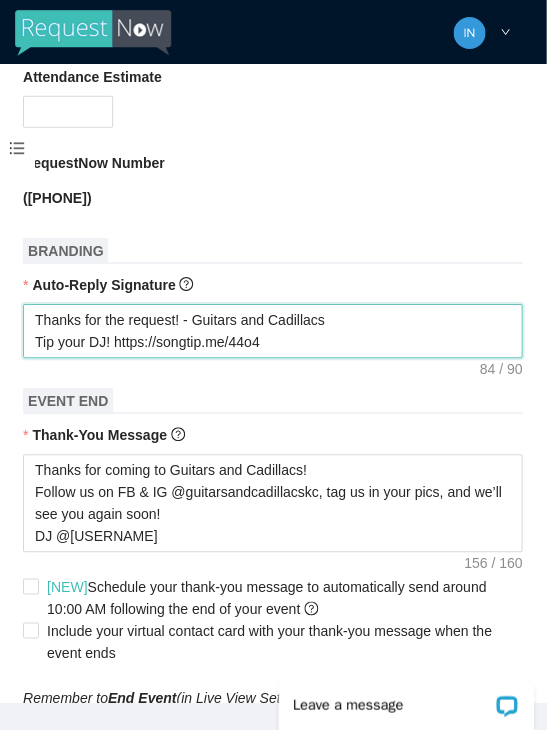 type on "Thanks for the request! - Guitars and Cadillacs
Tip your DJ! https://songtip.me/44o" 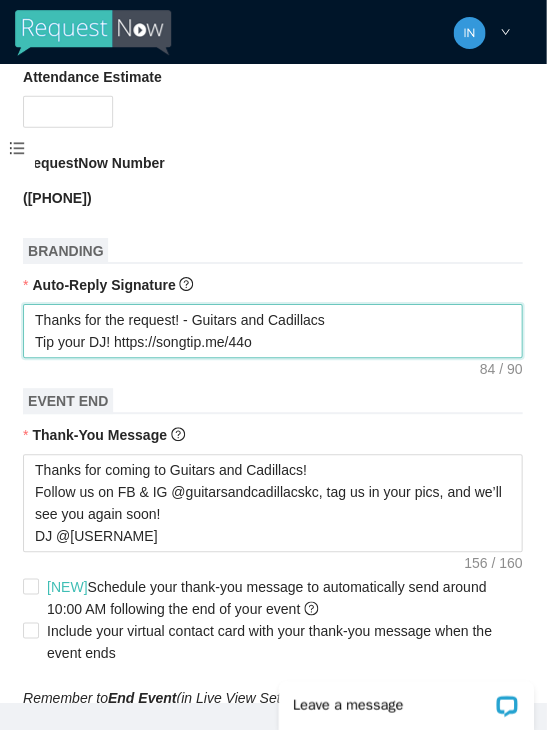 type on "Thanks for the request! - Guitars and Cadillacs
Tip your DJ! https://songtip.me/44" 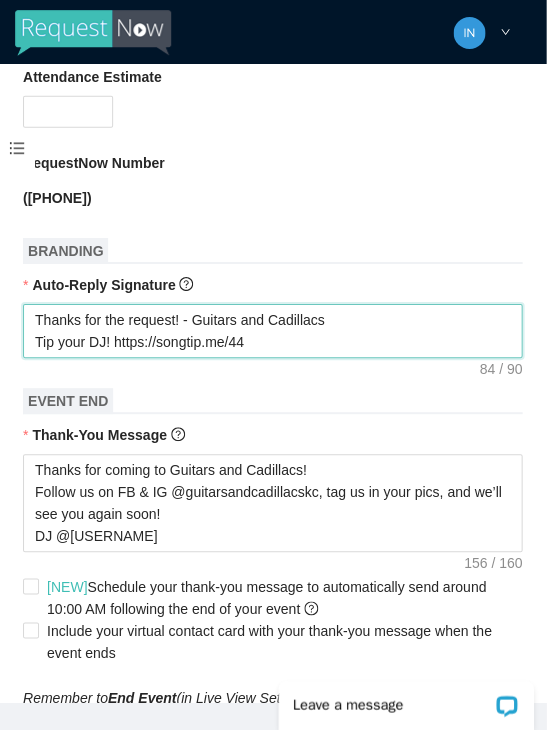 type on "Thanks for the request! - Guitars and Cadillacs
Tip your DJ! https://songtip.me/44" 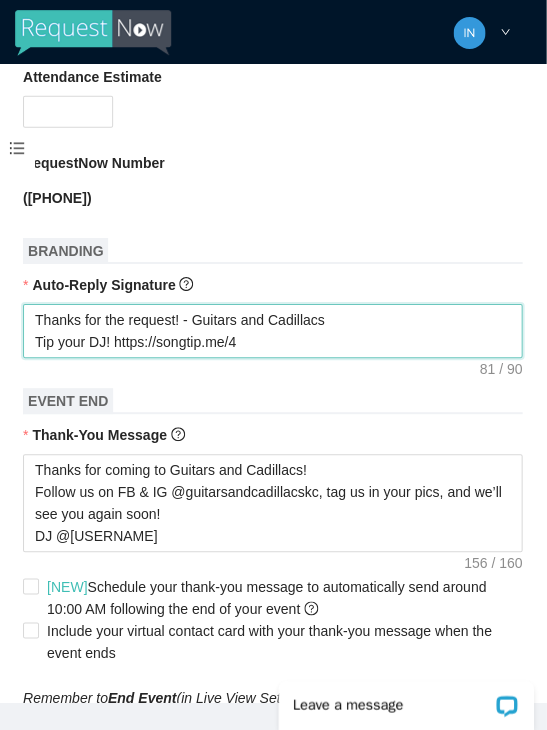 type on "Thanks for the request! - Guitars and Cadillacs
Tip your DJ! https://songtip.me/" 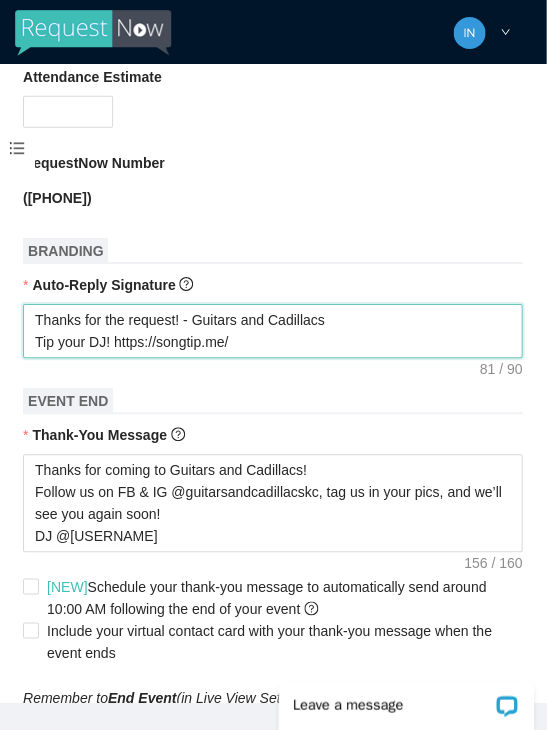 type on "Thanks for the request! - Guitars and Cadillacs
Tip your DJ! https://songtip.me" 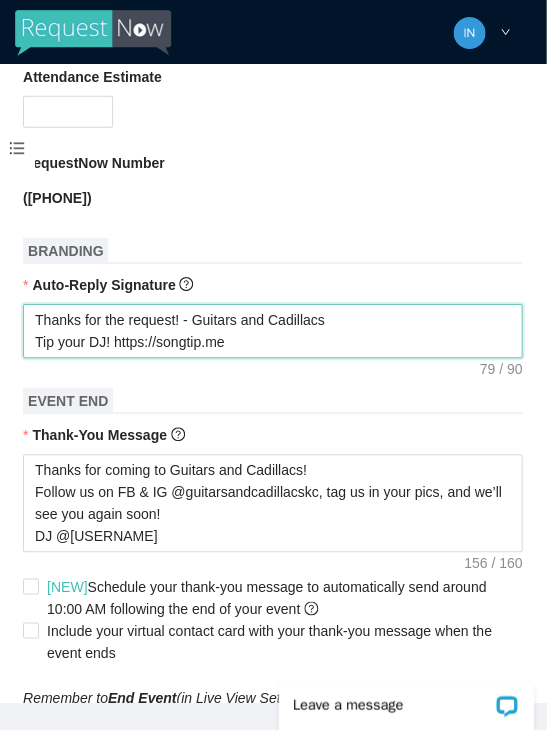 type on "Thanks for the request! - Guitars and Cadillacs
Tip your DJ! https://songtip.m" 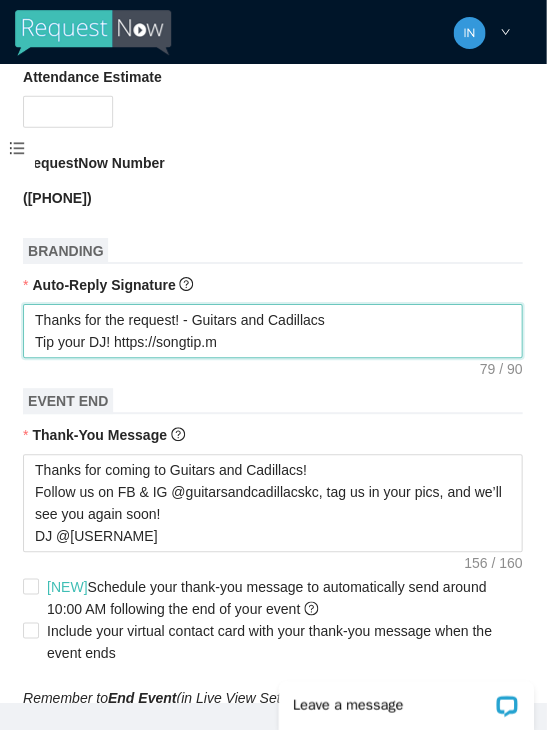 type on "Thanks for the request! - Guitars and Cadillacs
Tip your DJ! https://songtip." 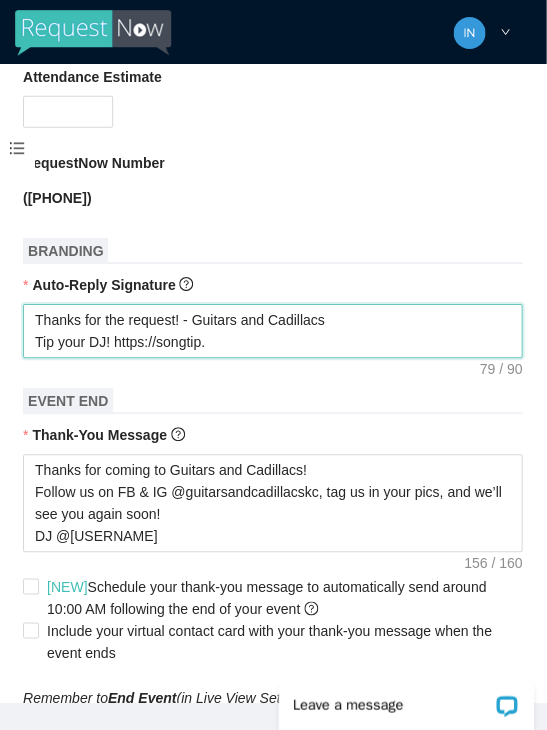 type on "Thanks for the request! - Guitars and Cadillacs
Tip your DJ! https://songtip." 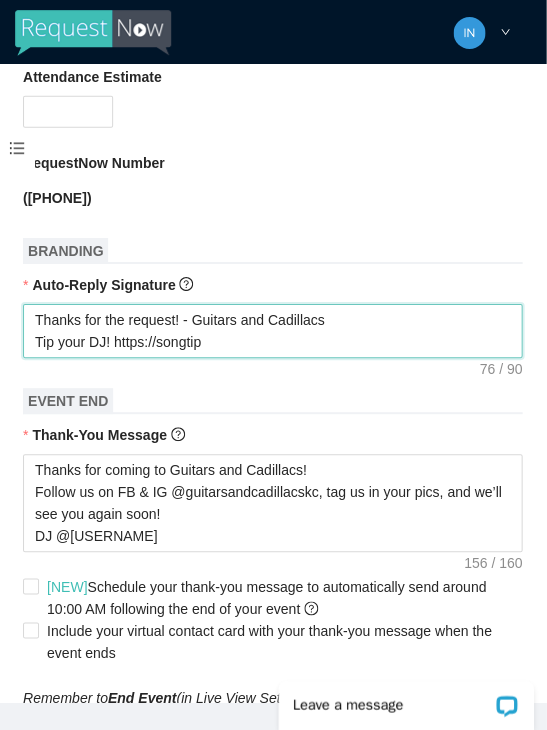 type on "Thanks for the request! - Guitars and Cadillacs
Tip your DJ! https://songti" 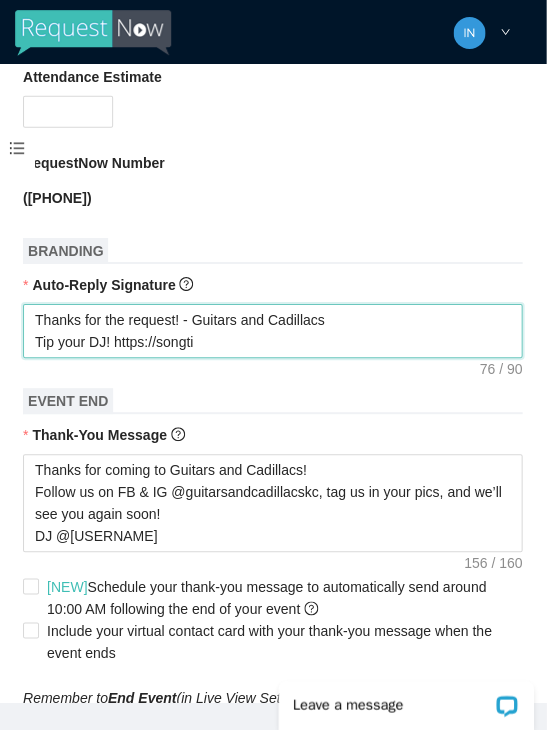 type on "Thanks for the request! - Guitars and Cadillacs
Tip your DJ! https://songt" 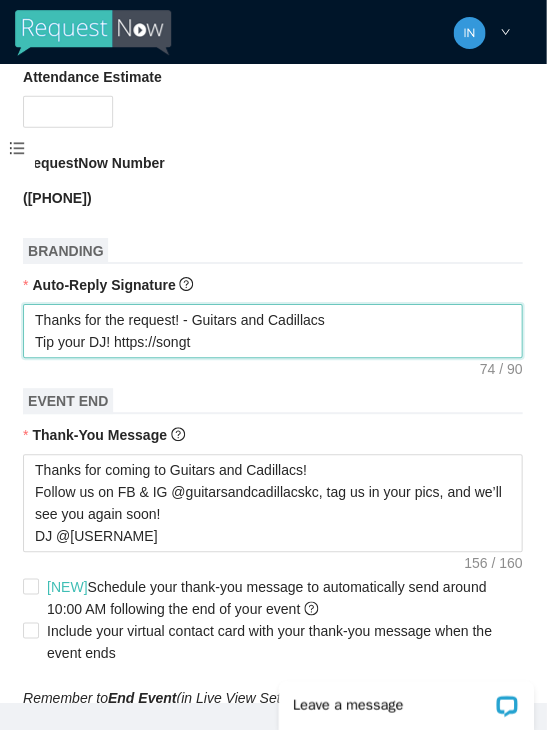type on "Thanks for the request! - Guitars and Cadillacs
Tip your DJ! https://song" 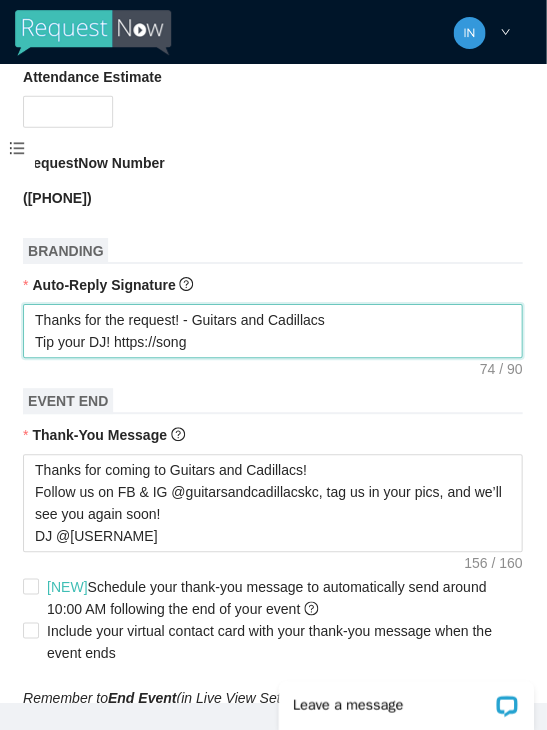 type on "Thanks for the request! - Guitars and Cadillacs
Tip your DJ! https://son" 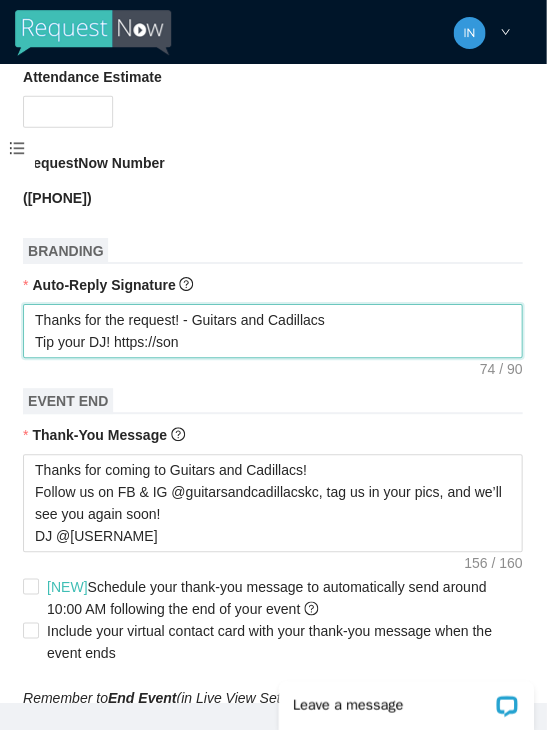 type on "Thanks for the request! - Guitars and Cadillacs
Tip your DJ! https://so" 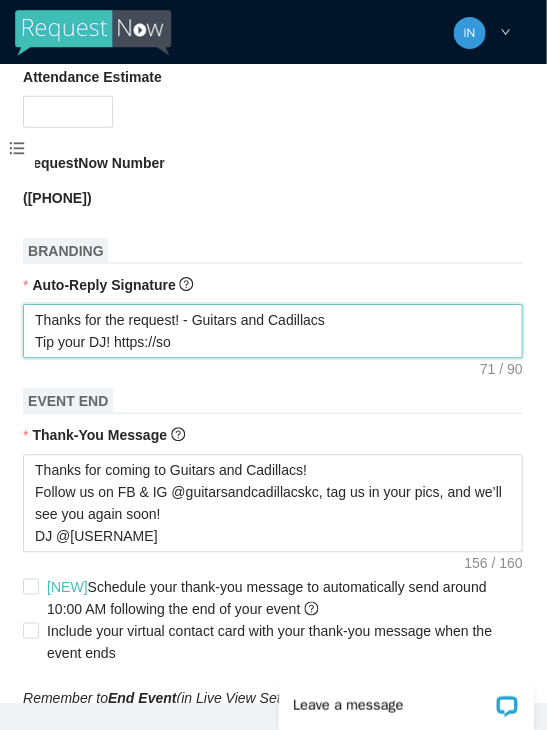 type on "Thanks for the request! - Guitars and Cadillacs
Tip your DJ! https://s" 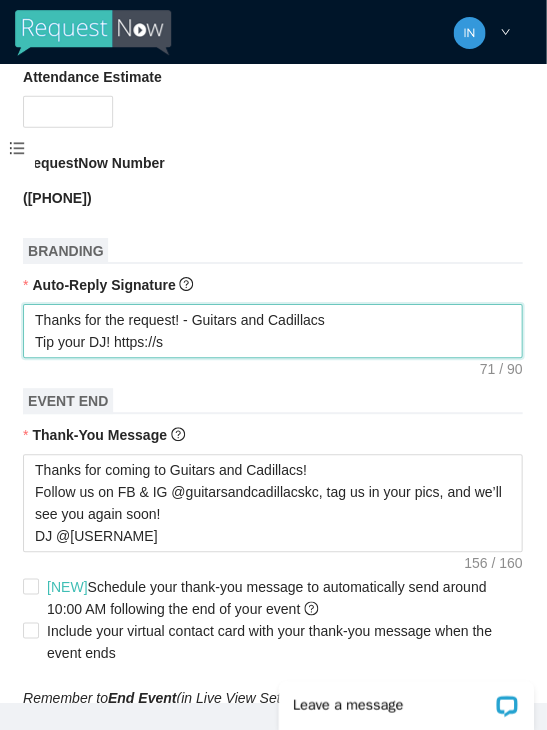 type on "Thanks for the request! - Guitars and Cadillacs
Tip your DJ! https://" 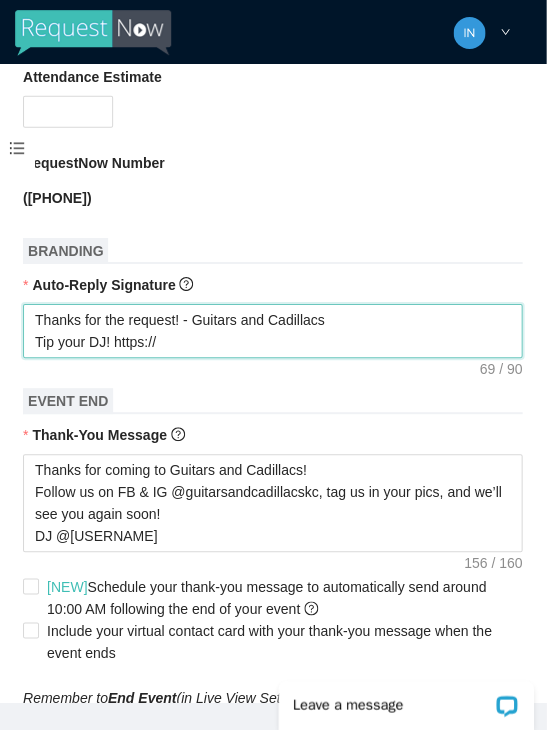 type on "Thanks for the request! - Guitars and Cadillacs
Tip your DJ! https:/" 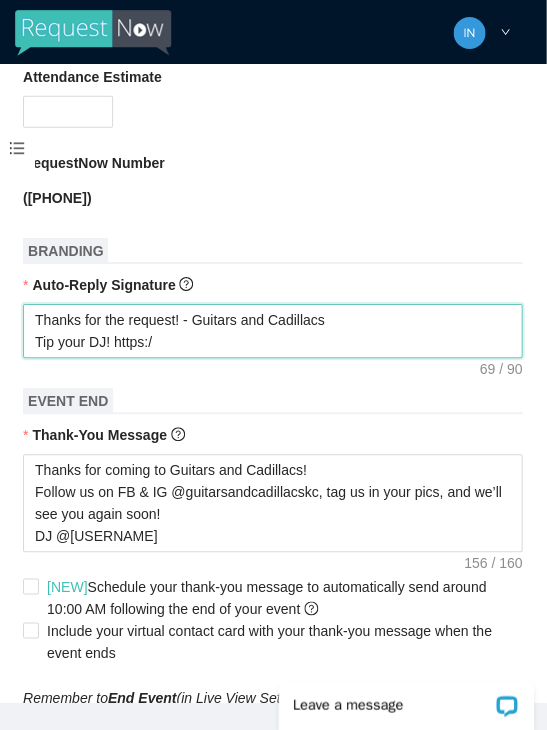 type on "Thanks for the request! - Guitars and Cadillacs
Tip your DJ! https:" 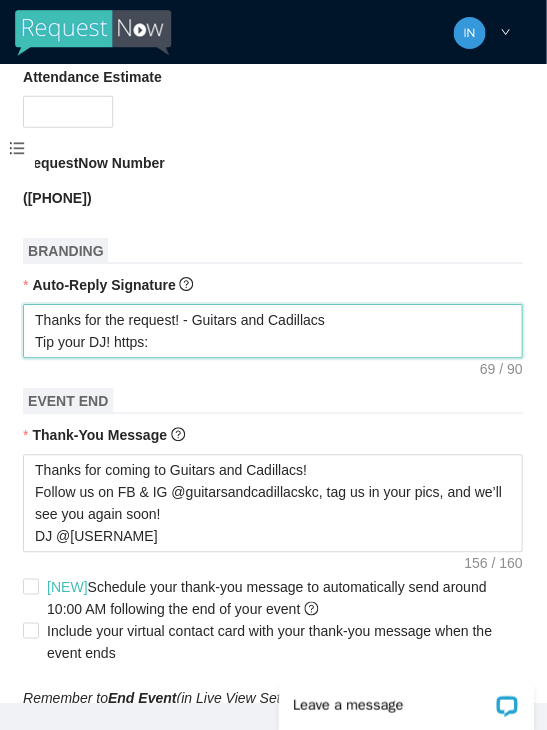 type on "Thanks for the request! - Guitars and Cadillacs
Tip your DJ! https:" 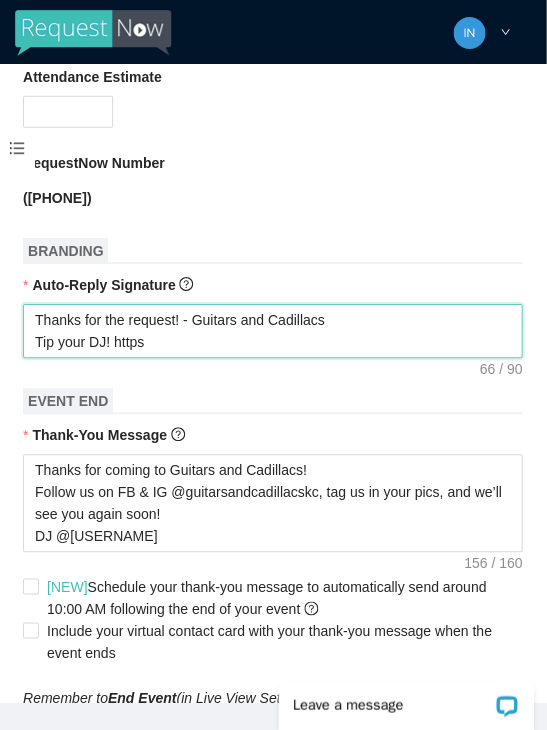 type on "Thanks for the request! - Guitars and Cadillacs
Tip your DJ!" 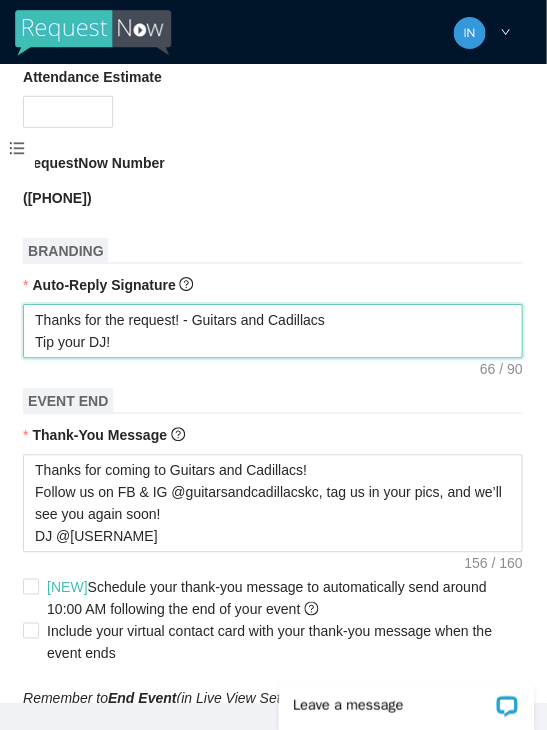 type on "Thanks for the request! - Guitars and Cadillacs
Tip your" 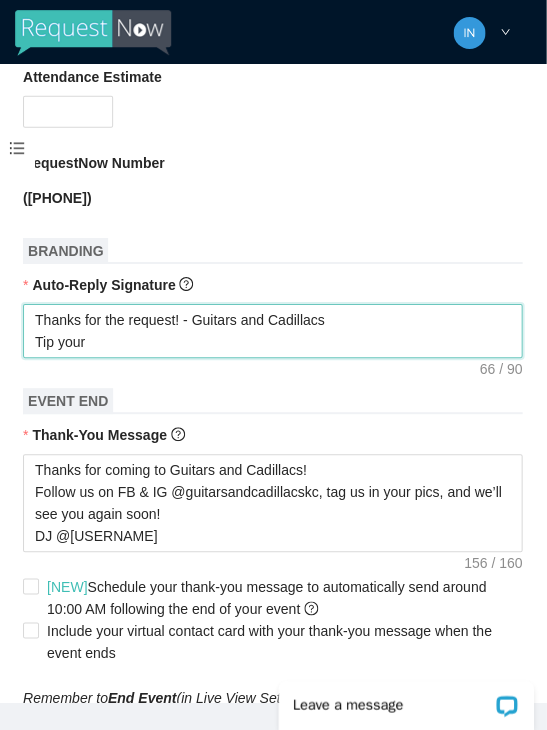 type on "Thanks for the request! - Guitars and Cadillacs
Tip your" 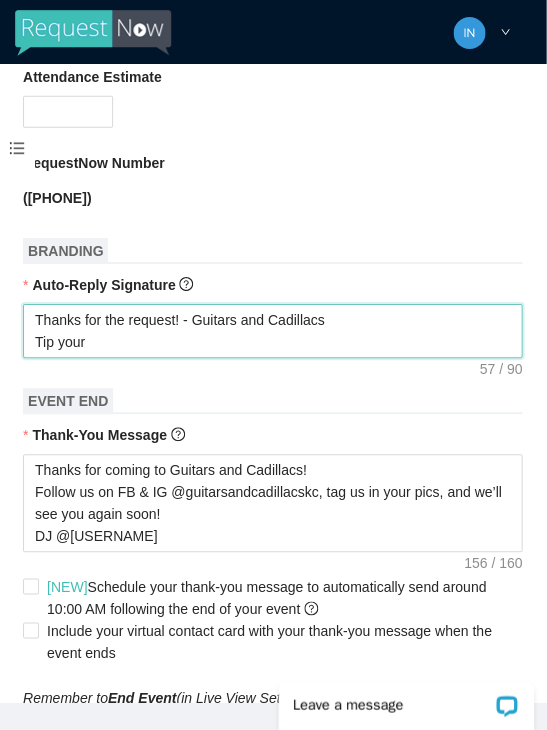 type on "Thanks for the request! - Guitars and Cadillacs" 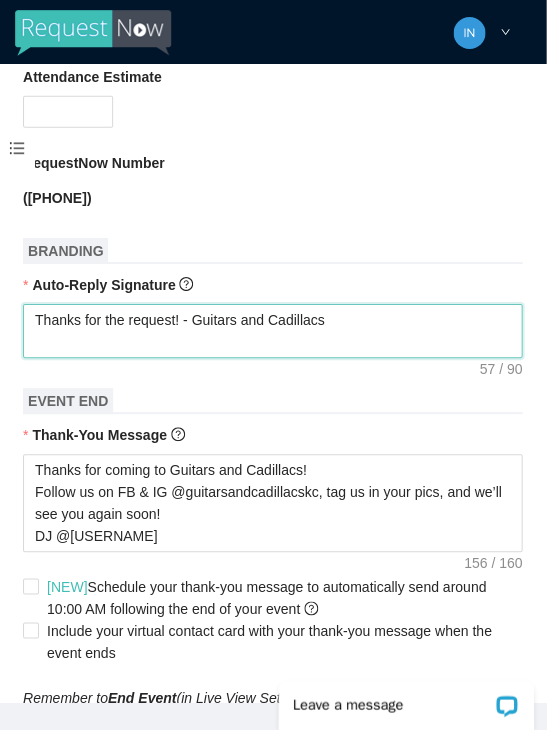 type on "Thanks for the request! - Guitars and Cadillacs" 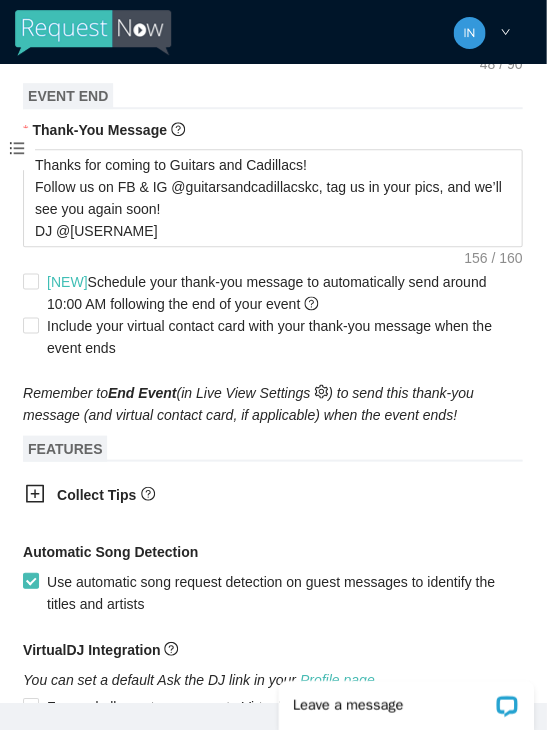 scroll, scrollTop: 934, scrollLeft: 0, axis: vertical 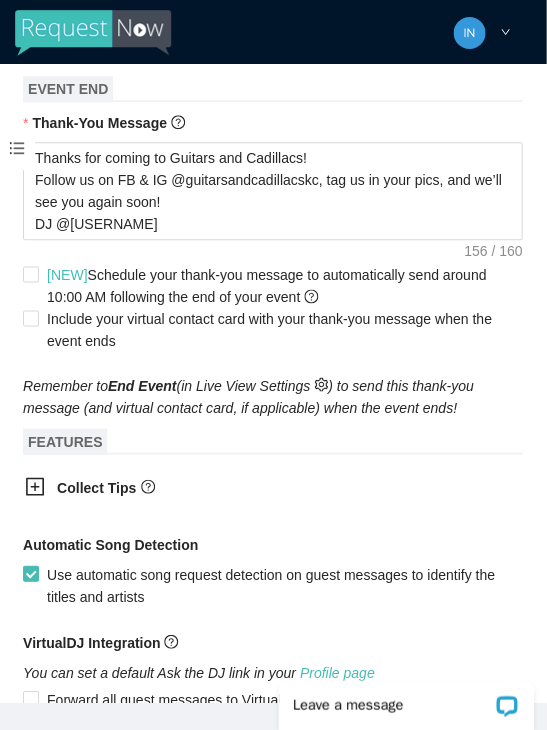 type on "Thanks for the request! - Guitars and Cadillacs" 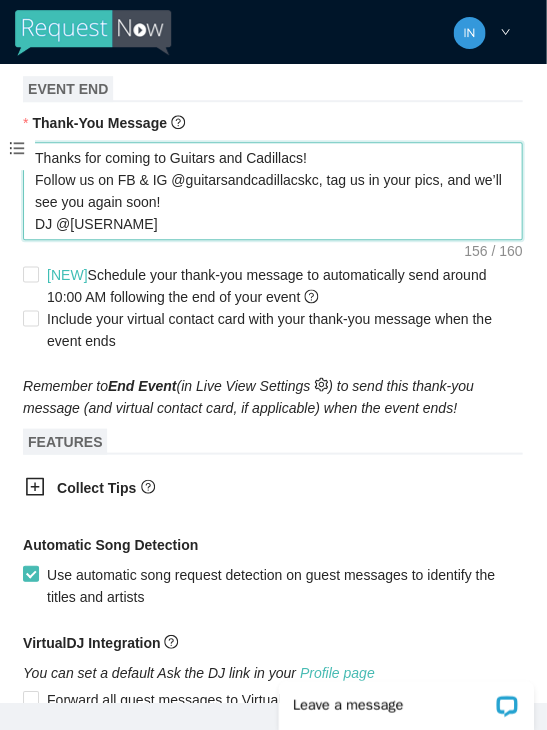 click on "Thanks for coming to Guitars and Cadillacs!
Follow us on FB & IG @guitarsandcadillacskc, tag us in your pics, and we’ll see you again soon!
DJ @[USERNAME]" at bounding box center (273, 191) 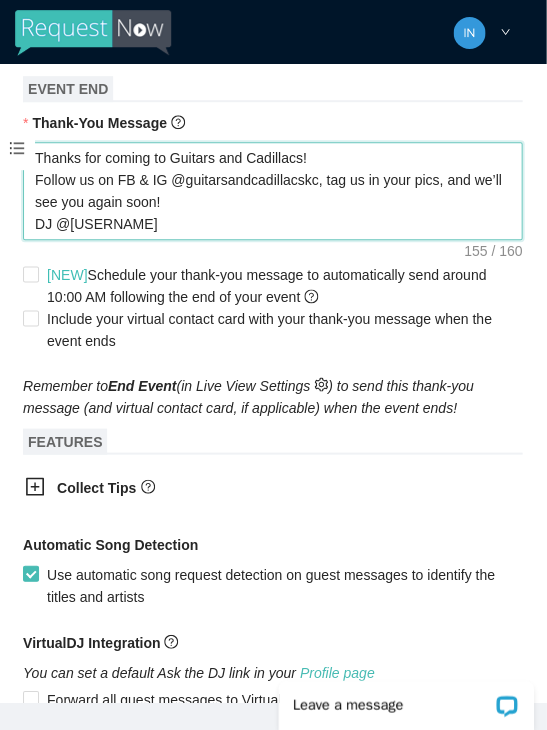 type on "Thanks for coming to Guitars and Cadillacs!
Follow us on FB & IG @guitarsandcadillacskc, tag us in your pics, and we’ll see you again soon!
DJ @[USERNAME]" 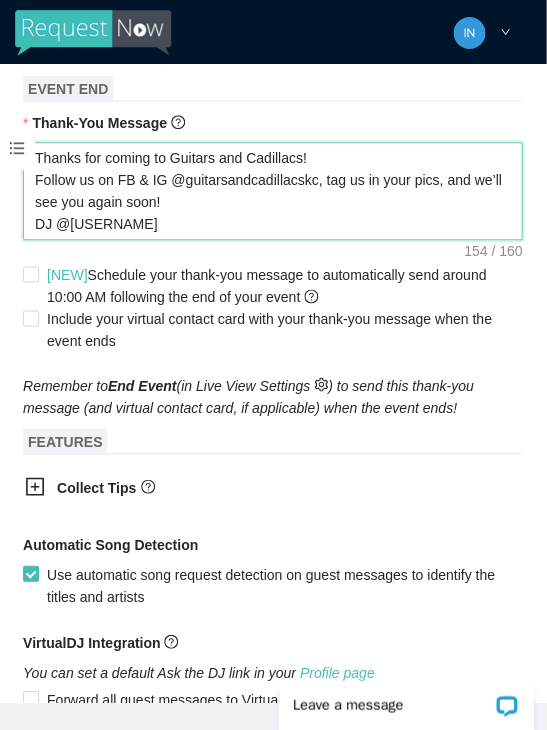 type on "Thanks for coming to Guitars and Cadillacs!
Follow us on FB & IG @guitarsandcadillacskc, tag us in your pics, and we’ll see you again soon!
DJ @[USERNAME]" 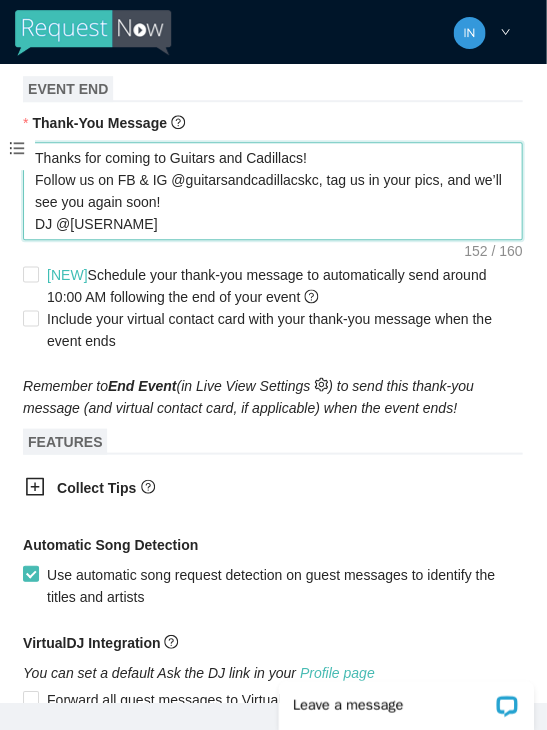 type on "Thanks for coming to Guitars and Cadillacs!
Follow us on FB & IG @guitarsandcadillacskc, tag us in your pics, and we’ll see you again soon!
DJ @[USERNAME]" 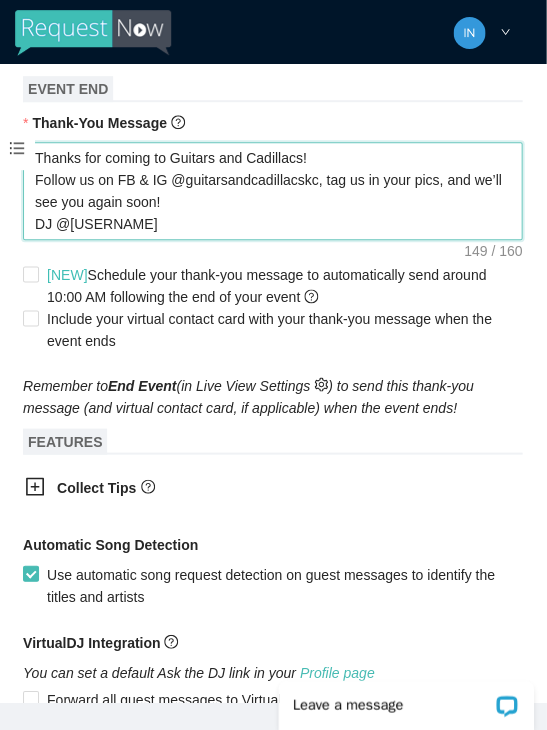 type on "Thanks for coming to Guitars and Cadillacs!
Follow us on FB & IG @guitarsandcadillacskc, tag us in your pics, and we’ll see you again soon!
DJ @[USERNAME]" 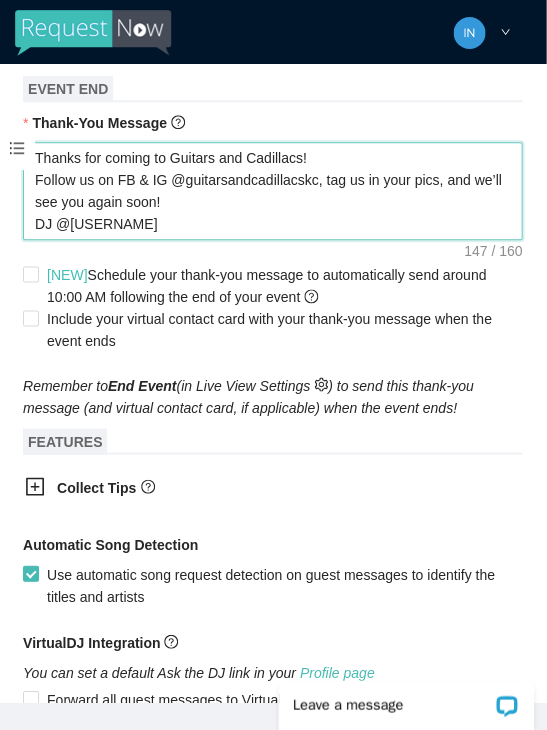 type on "Thanks for coming to Guitars and Cadillacs!
Follow us on FB & IG @guitarsandcadillacskc, tag us in your pics, and we’ll see you again soon!
DJ @[USERNAME]" 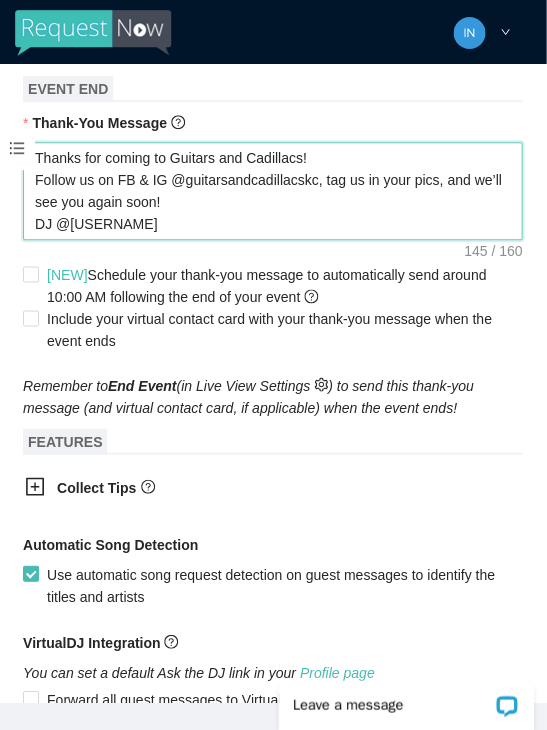 type on "Thanks for coming to Guitars and Cadillacs!
Follow us on FB & IG @guitarsandcadillacskc, tag us in your pics, and we’ll see you again soon!
DJ @" 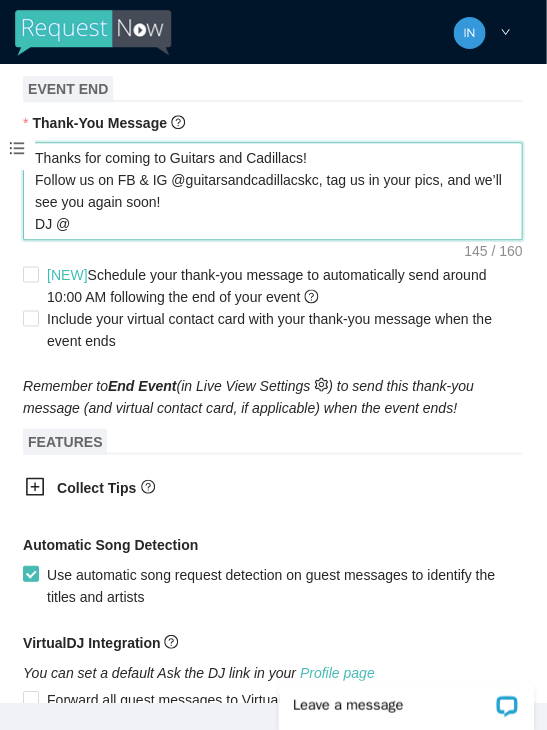type on "Thanks for coming to Guitars and Cadillacs!
Follow us on FB & IG @guitarsandcadillacskc, tag us in your pics, and we’ll see you again soon!
DJ" 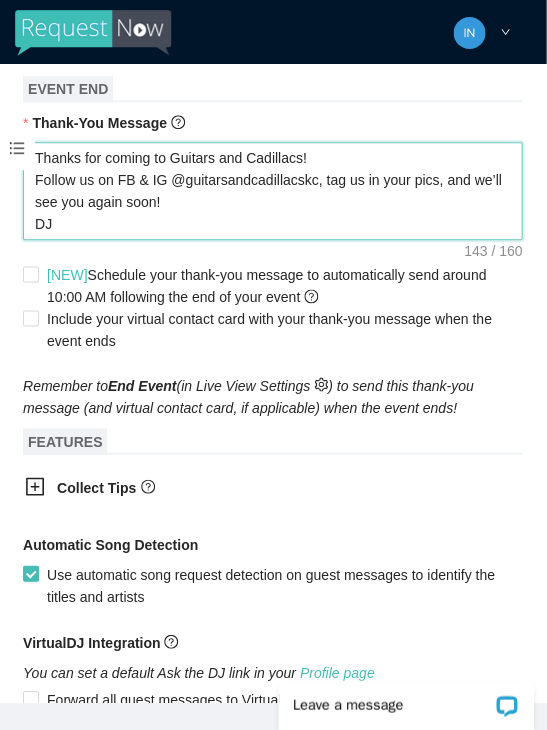 type on "Thanks for coming to Guitars and Cadillacs!
Follow us on FB & IG @guitarsandcadillacskc, tag us in your pics, and we’ll see you again soon!
DJ" 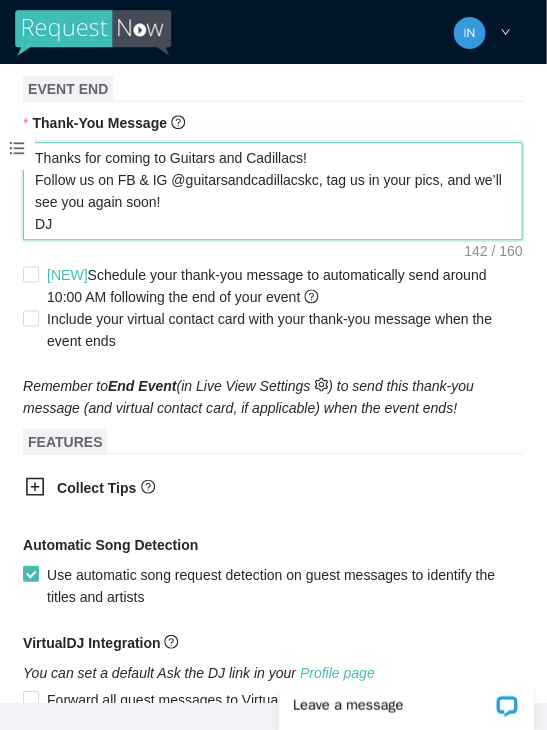 type on "Thanks for coming to Guitars and Cadillacs!
Follow us on FB & IG @guitarsandcadillacskc, tag us in your pics, and we’ll see you again soon!
D" 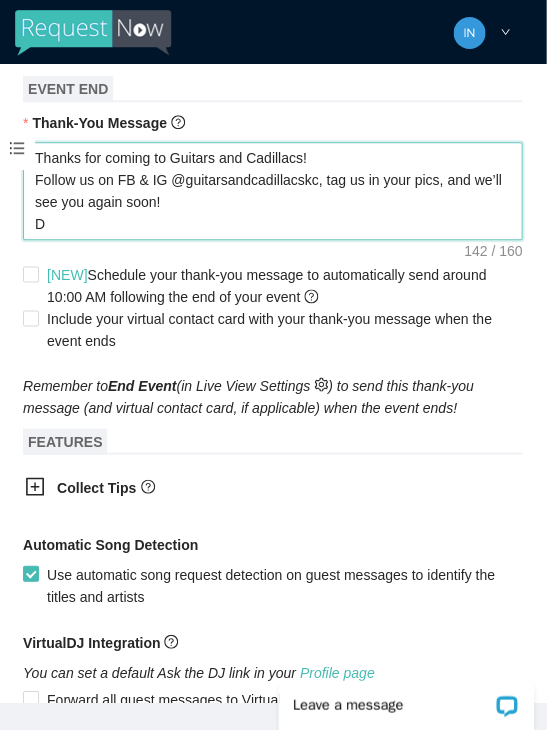 type on "Thanks for coming to Guitars and Cadillacs!
Follow us on FB & IG @guitarsandcadillacskc, tag us in your pics, and we’ll see you again soon!" 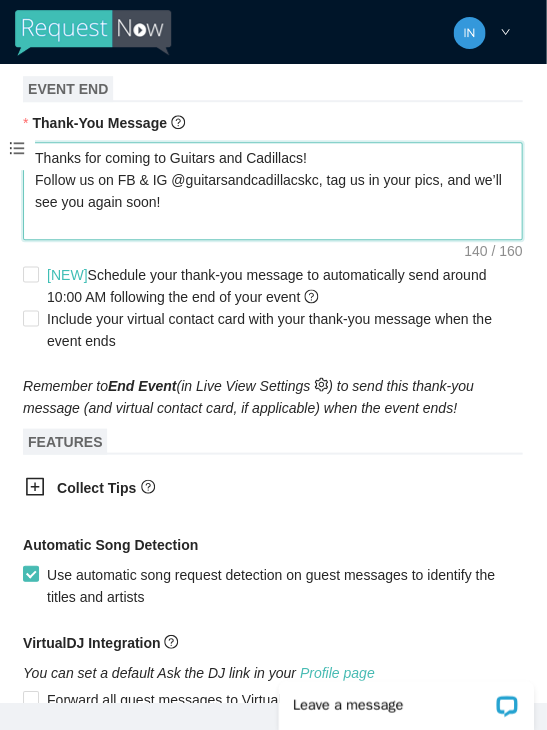 type on "Thanks for coming to Guitars and Cadillacs!
Follow us on FB & IG @guitarsandcadillacskc, tag us in your pics, and we’ll see you again soon!" 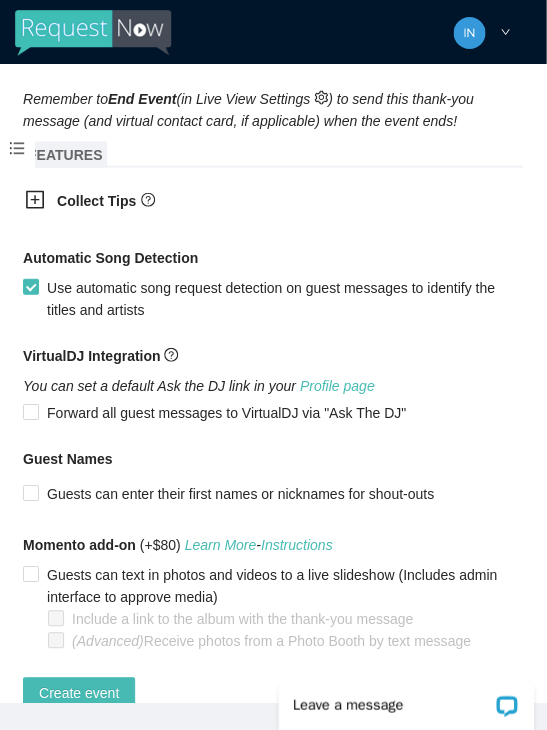 scroll, scrollTop: 1200, scrollLeft: 0, axis: vertical 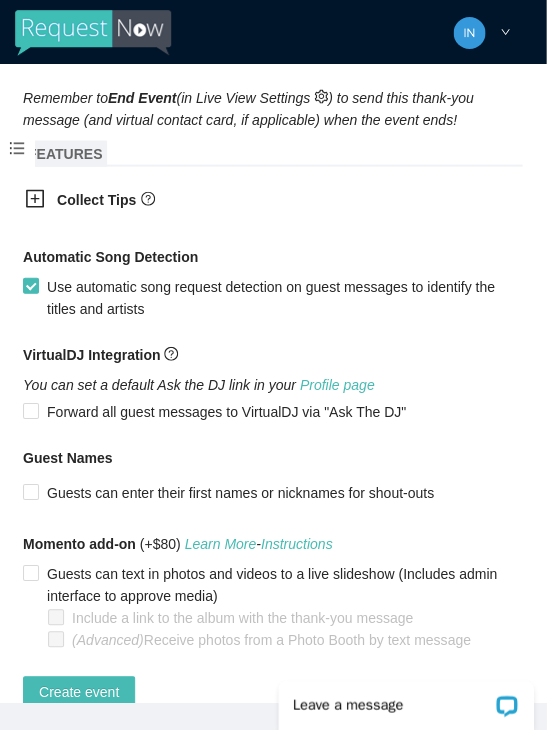 type on "Thanks for coming to Guitars and Cadillacs!
Follow us on FB & IG @guitarsandcadillacskc, tag us in your pics, and we’ll see you again soon!" 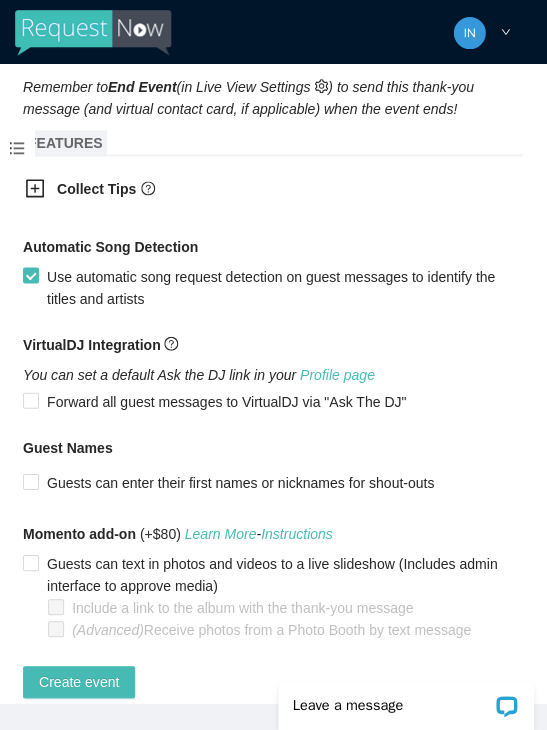 click on "Create event" at bounding box center [80, 681] 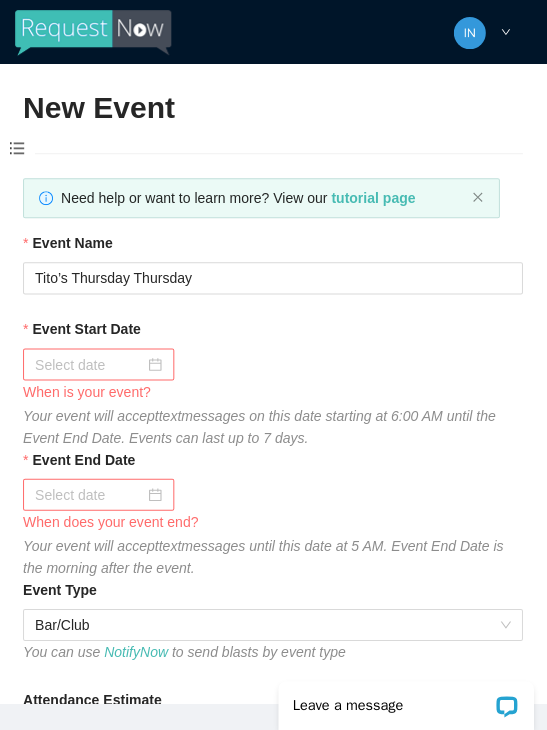 scroll, scrollTop: 0, scrollLeft: 0, axis: both 